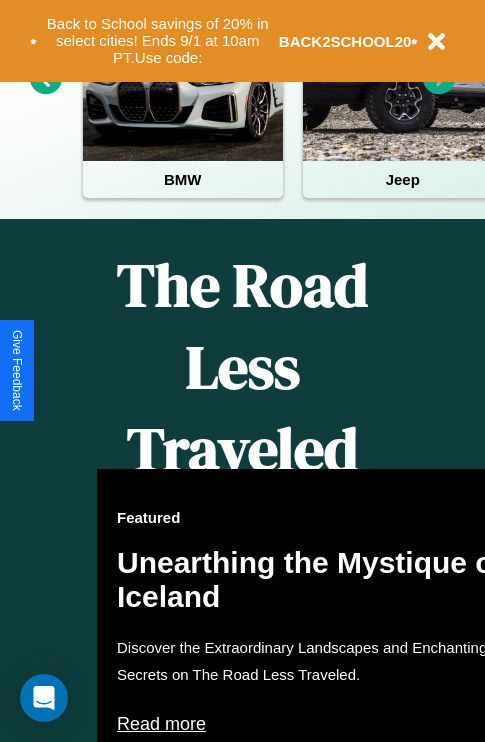 scroll, scrollTop: 2423, scrollLeft: 0, axis: vertical 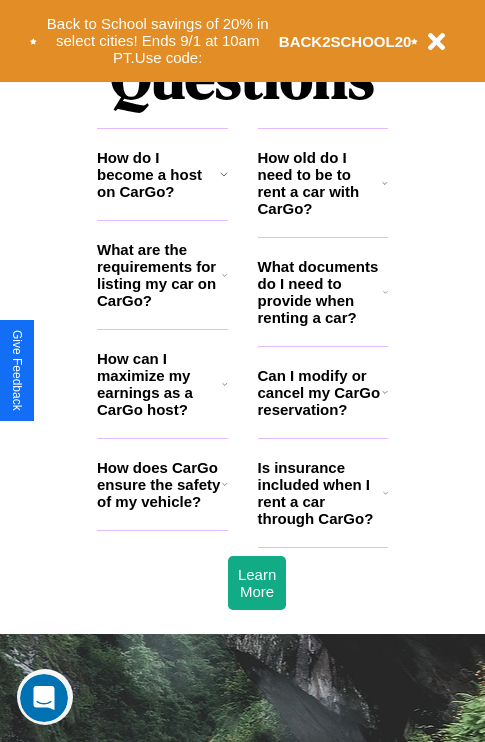 click on "Can I modify or cancel my CarGo reservation?" at bounding box center [320, 392] 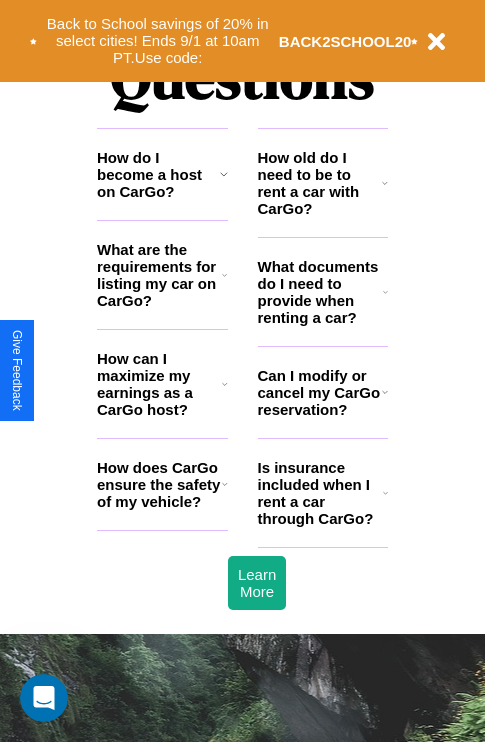 click on "How can I maximize my earnings as a CarGo host?" at bounding box center (159, 384) 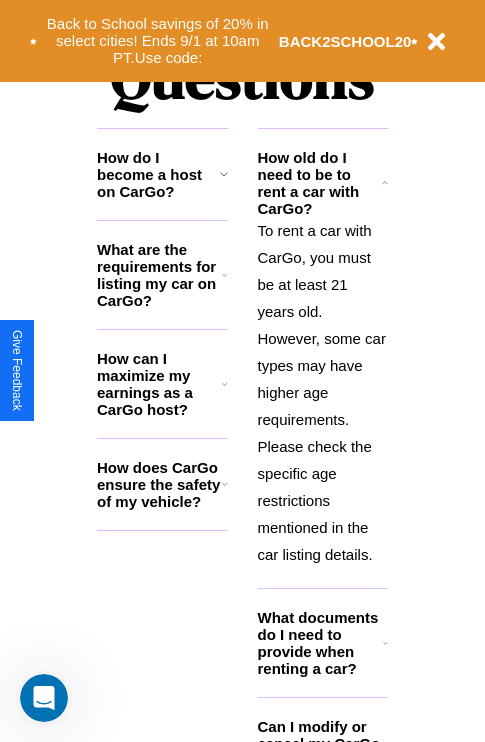 click on "What are the requirements for listing my car on CarGo?" at bounding box center (159, 275) 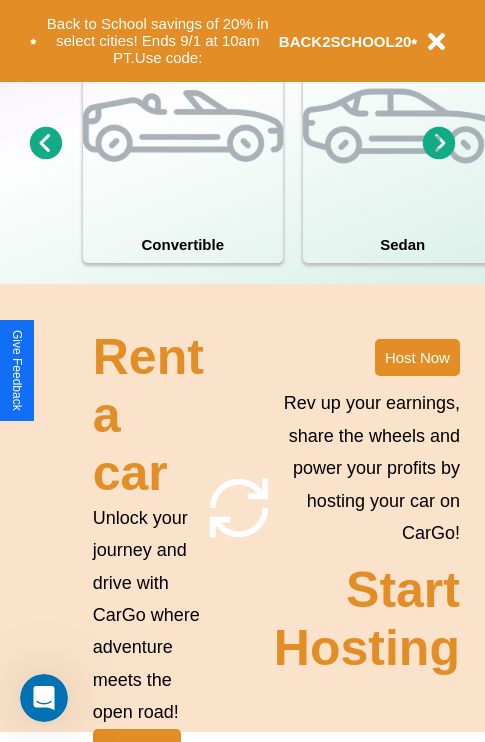 scroll, scrollTop: 308, scrollLeft: 0, axis: vertical 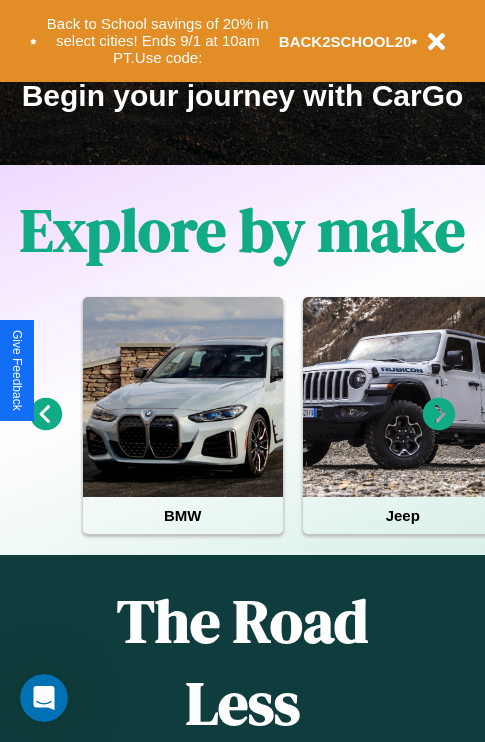 click 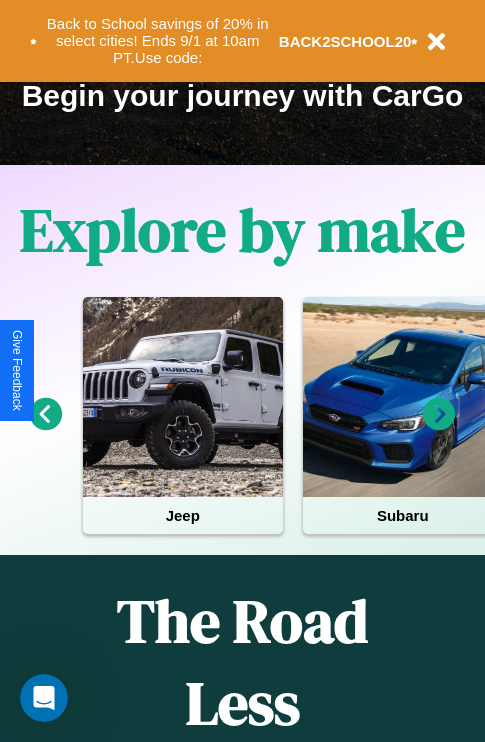 click 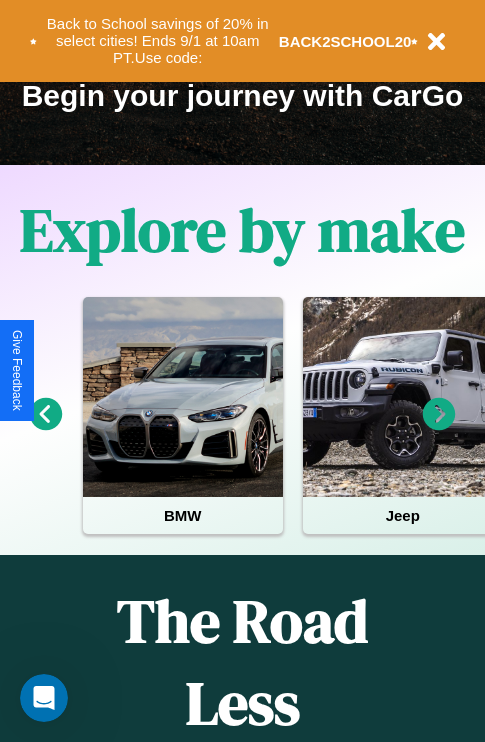 click 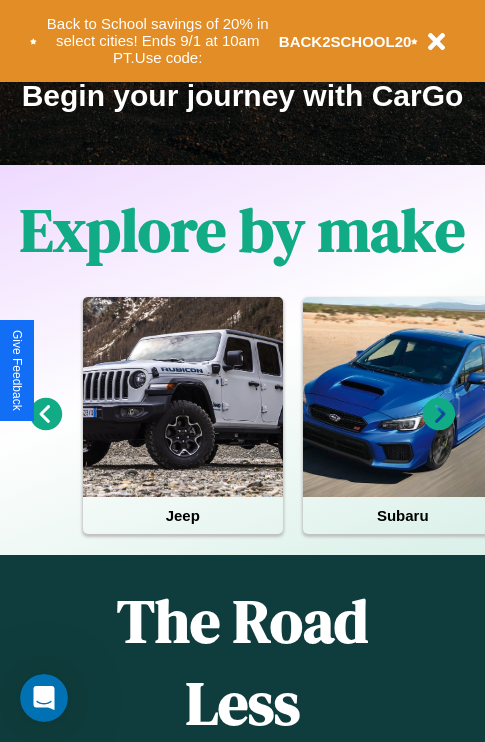 click 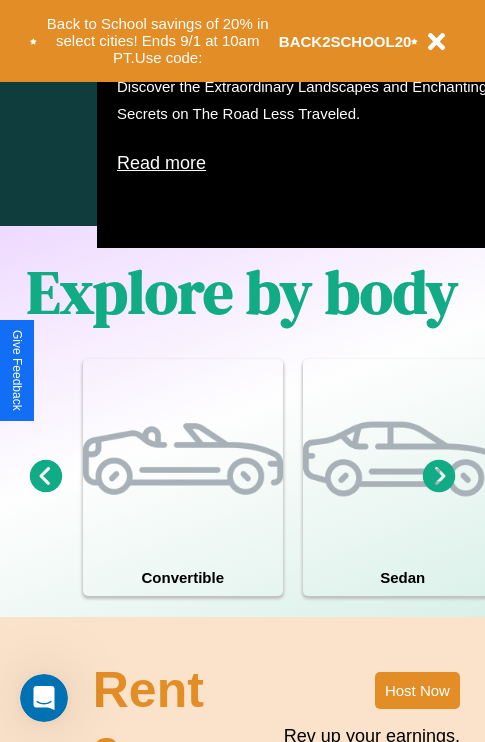 scroll, scrollTop: 1285, scrollLeft: 0, axis: vertical 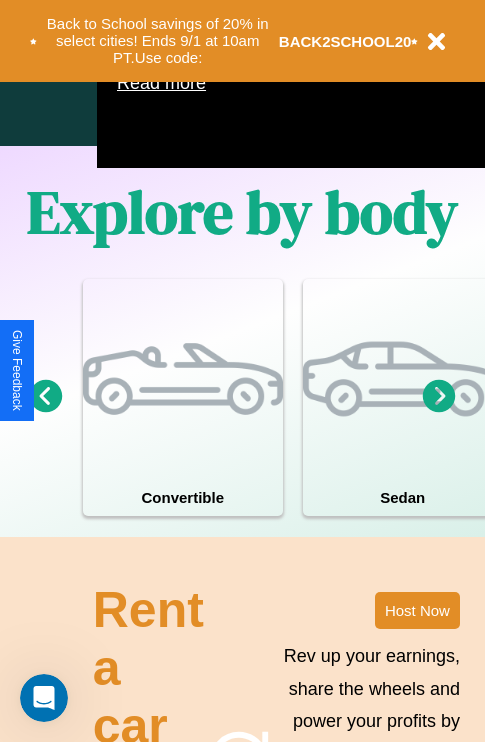 click 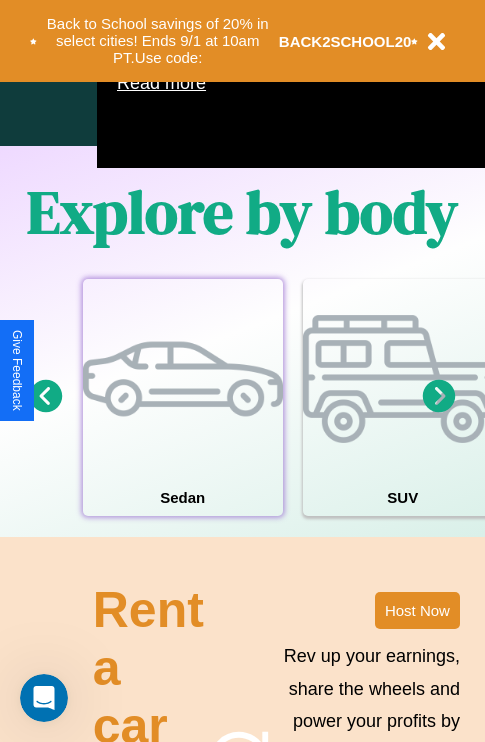 click at bounding box center [183, 379] 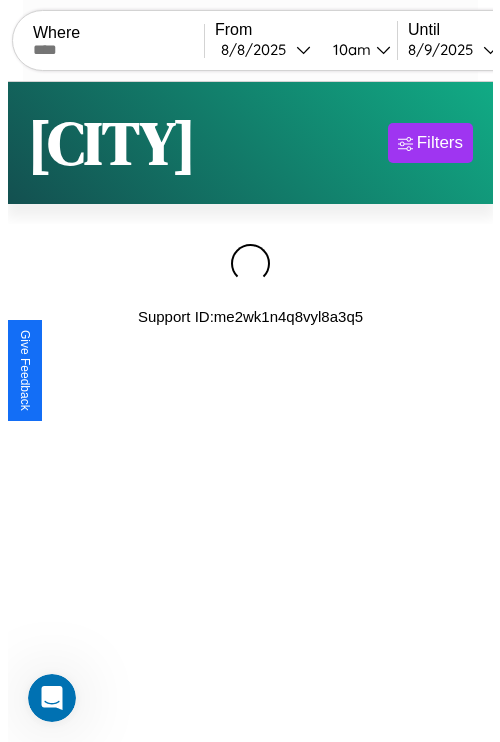 scroll, scrollTop: 0, scrollLeft: 0, axis: both 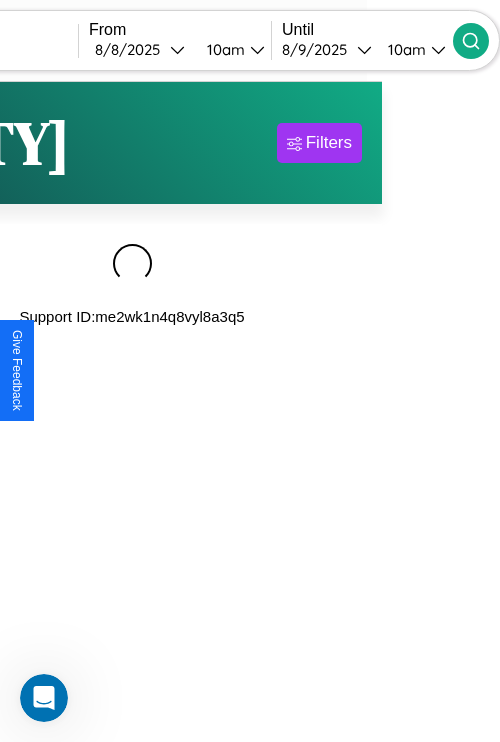 type on "*********" 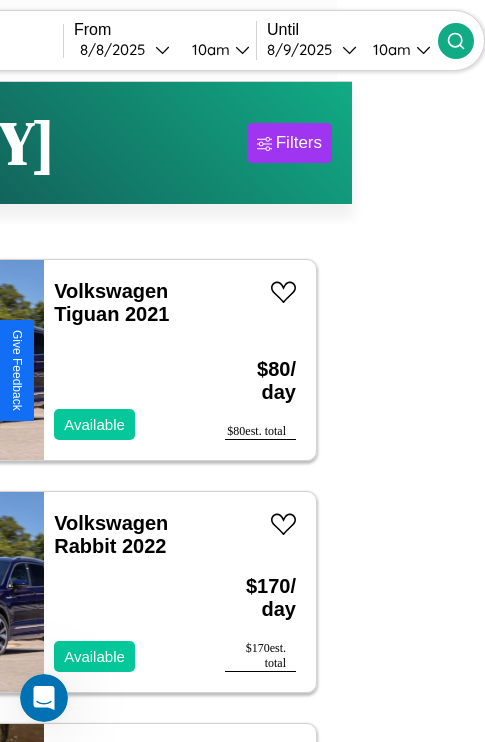 scroll, scrollTop: 54, scrollLeft: 89, axis: both 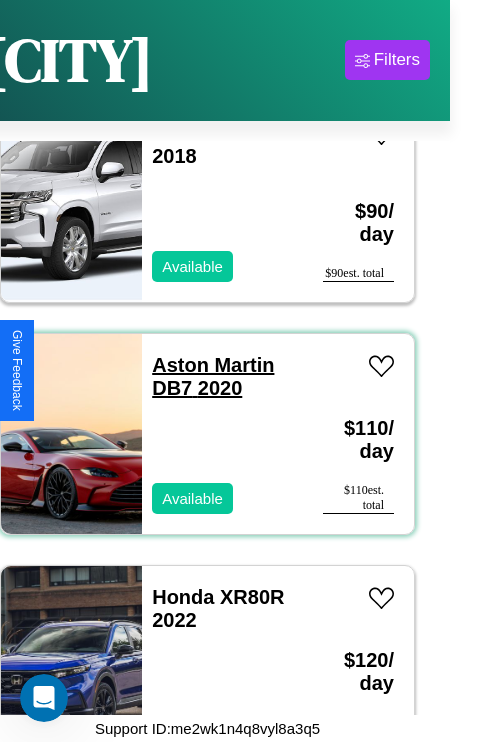 click on "Aston Martin   DB7   2020" at bounding box center [213, 376] 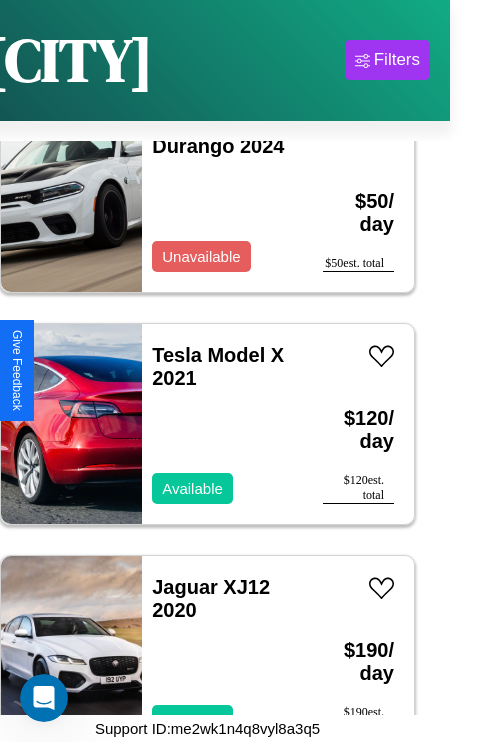 scroll, scrollTop: 18635, scrollLeft: 0, axis: vertical 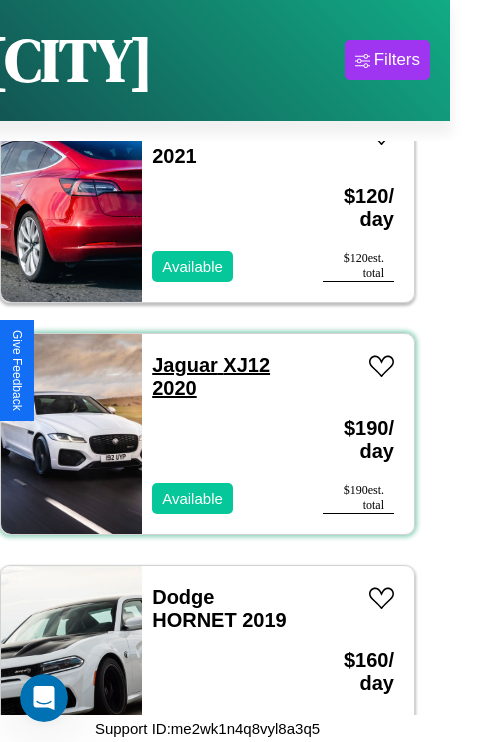 click on "Jaguar   XJ12   2020" at bounding box center (211, 376) 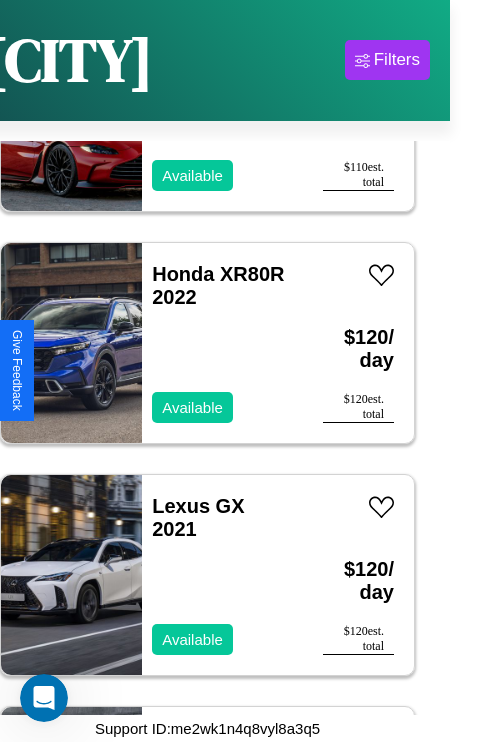 scroll, scrollTop: 10747, scrollLeft: 0, axis: vertical 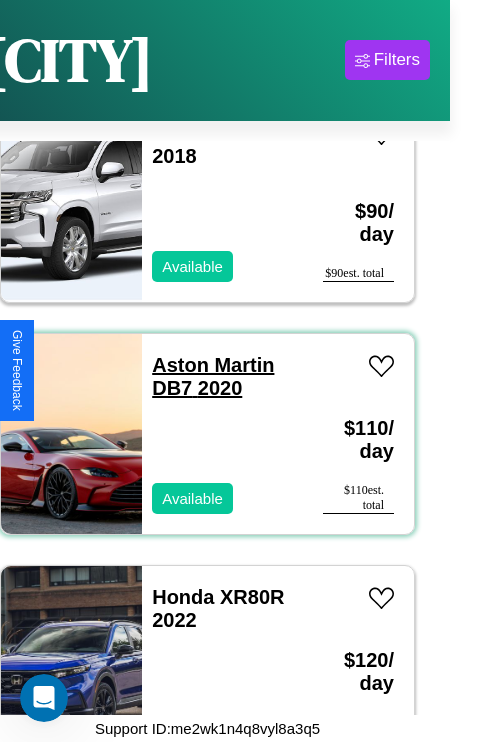 click on "Aston Martin   DB7   2020" at bounding box center [213, 376] 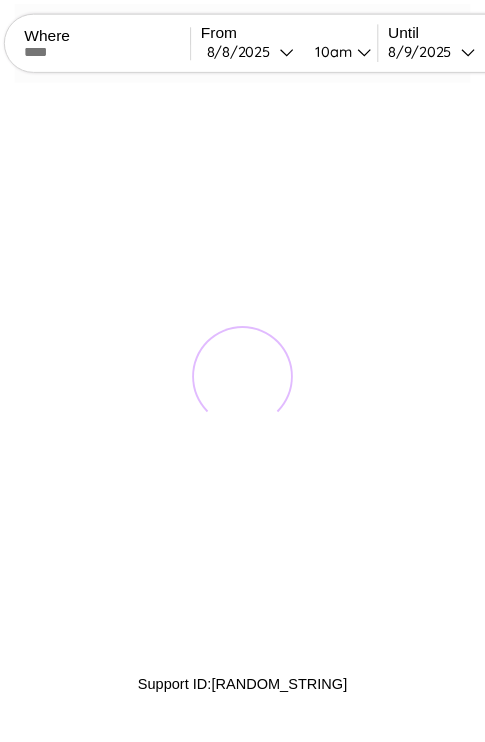 scroll, scrollTop: 0, scrollLeft: 0, axis: both 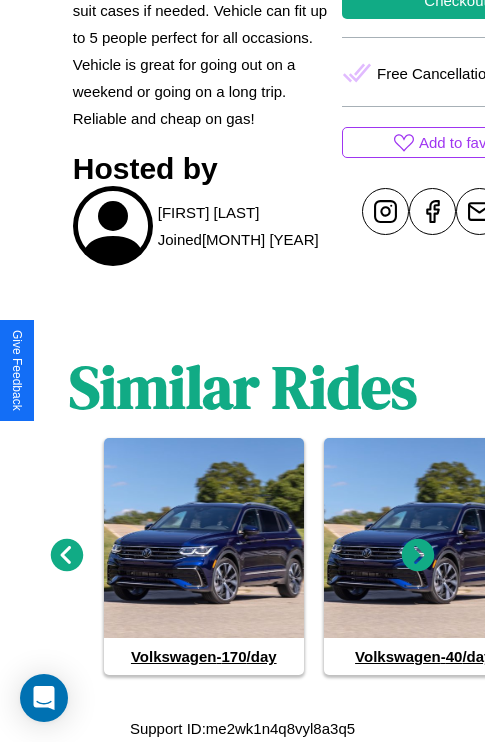 click 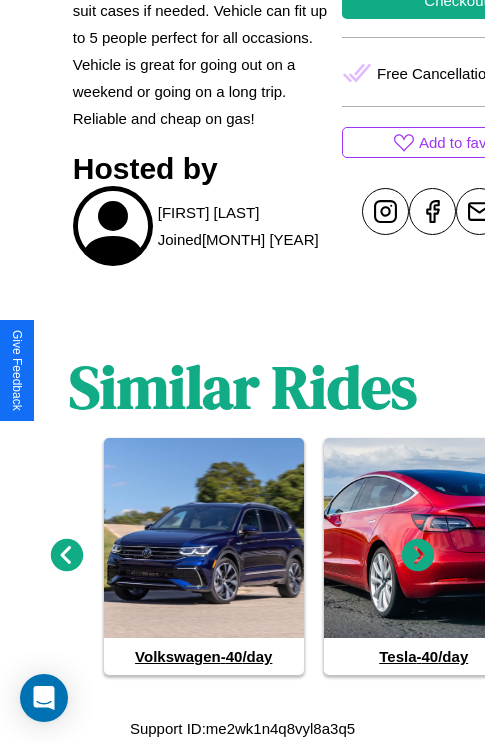 click 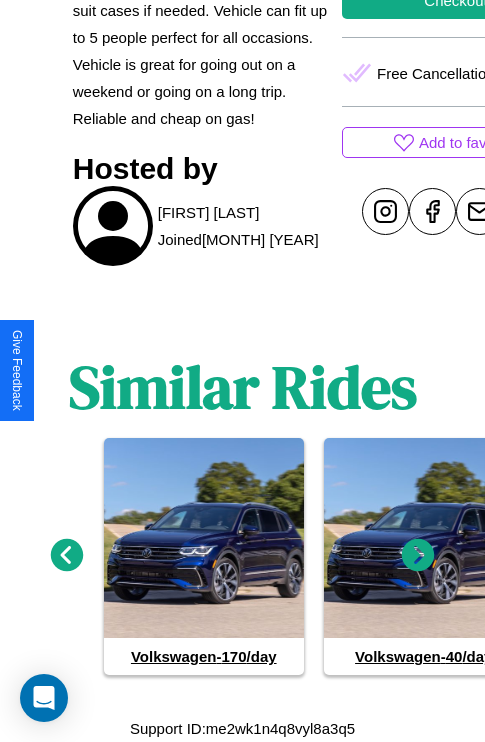 click 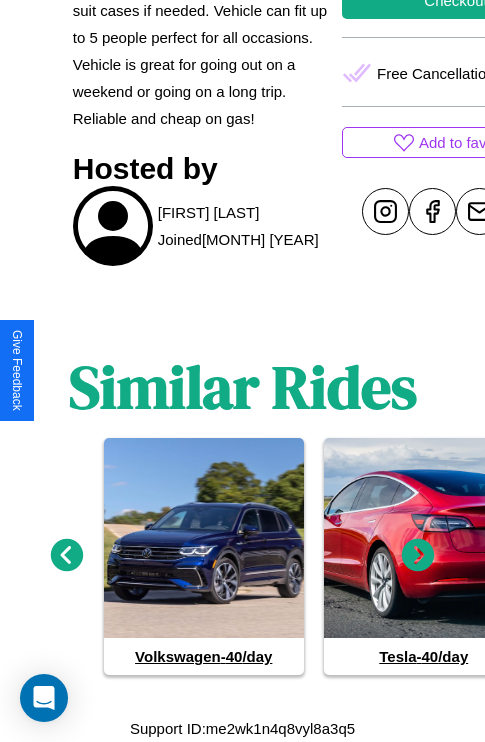 click 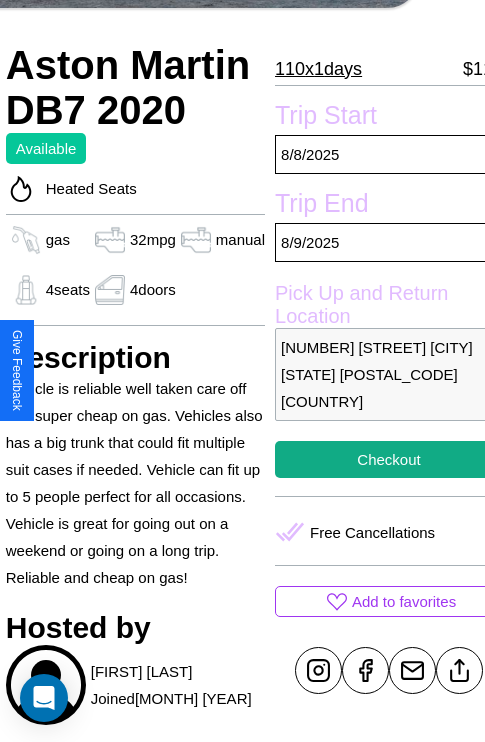 scroll, scrollTop: 427, scrollLeft: 68, axis: both 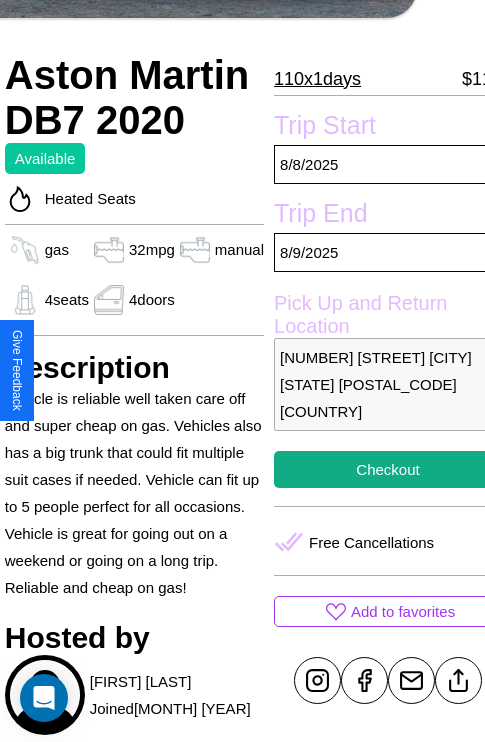 click on "[NUMBER] [STREET]  [CITY] [STATE] [POSTAL_CODE] [COUNTRY]" at bounding box center [388, 384] 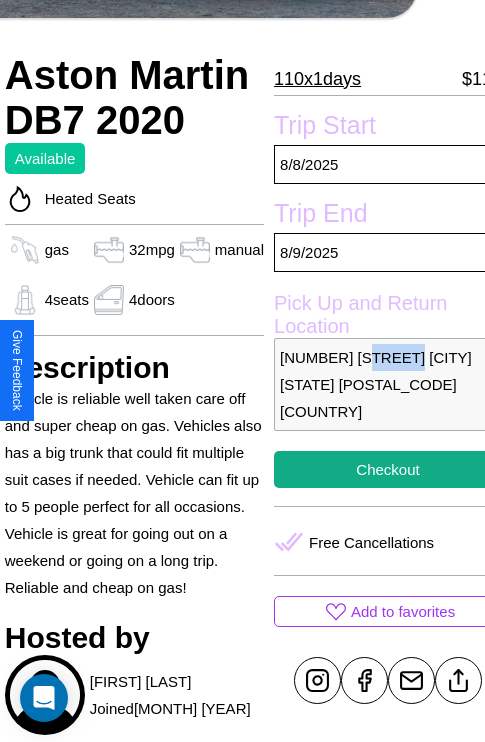 click on "[NUMBER] [STREET]  [CITY] [STATE] [POSTAL_CODE] [COUNTRY]" at bounding box center (388, 384) 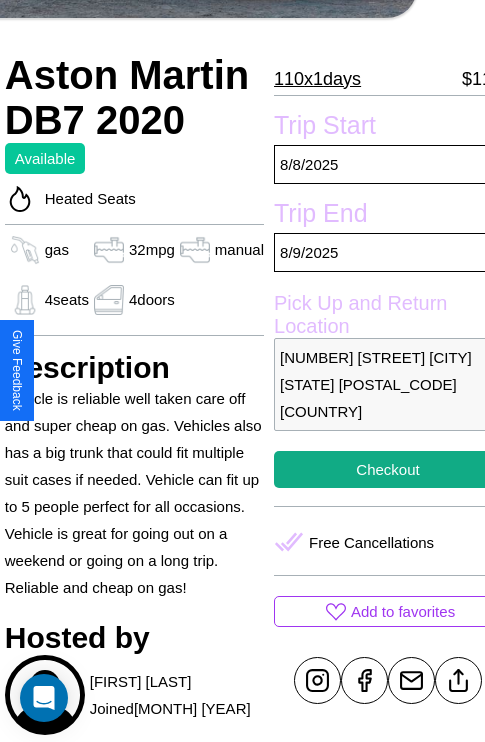click on "[NUMBER] [STREET]  [CITY] [STATE] [POSTAL_CODE] [COUNTRY]" at bounding box center [388, 384] 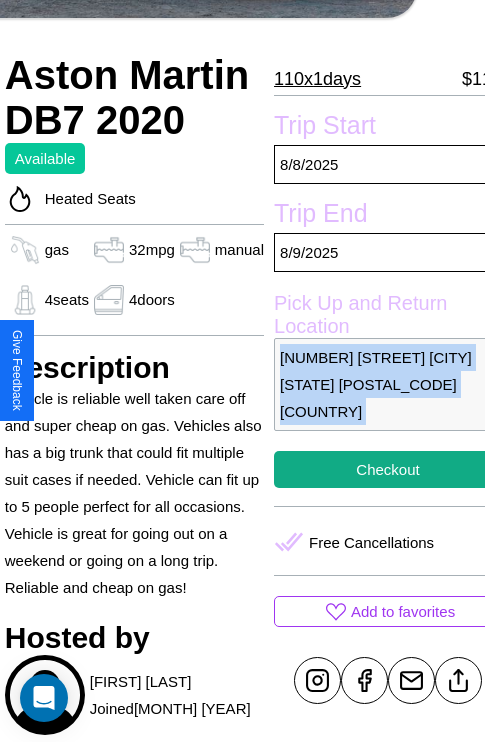 click on "[NUMBER] [STREET]  [CITY] [STATE] [POSTAL_CODE] [COUNTRY]" at bounding box center [388, 384] 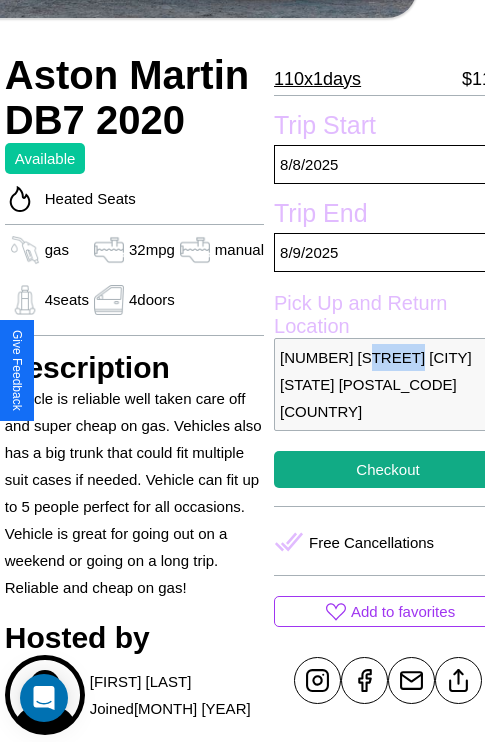 click on "[NUMBER] [STREET]  [CITY] [STATE] [POSTAL_CODE] [COUNTRY]" at bounding box center [388, 384] 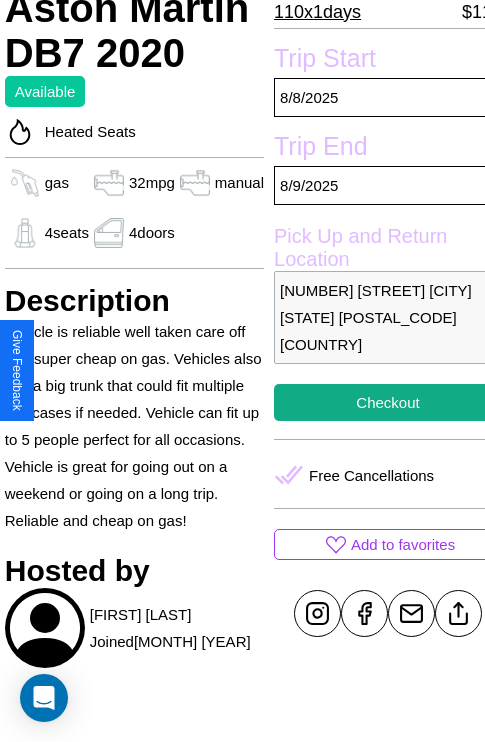 scroll, scrollTop: 499, scrollLeft: 68, axis: both 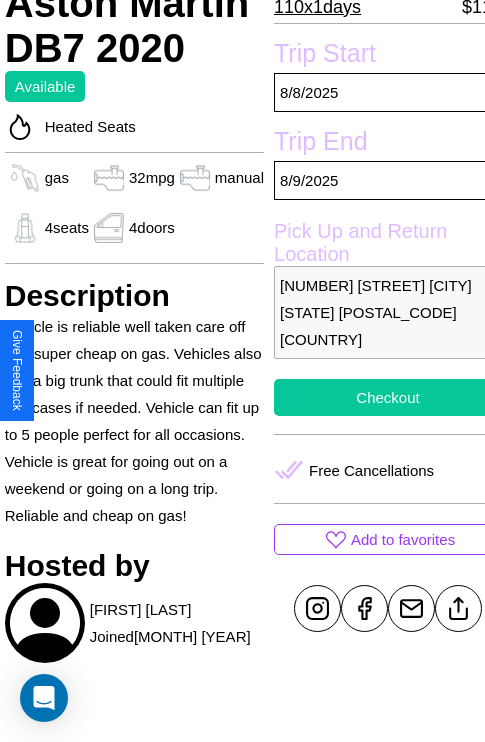 click on "Checkout" at bounding box center [388, 397] 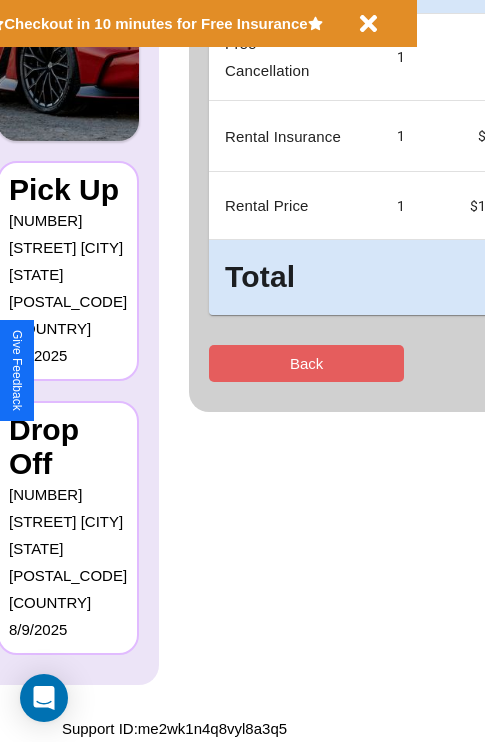 scroll, scrollTop: 0, scrollLeft: 0, axis: both 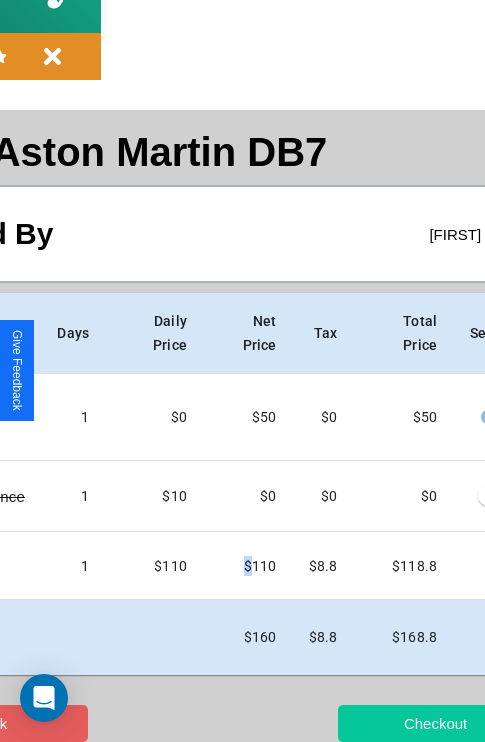 click on "Checkout" at bounding box center (435, 723) 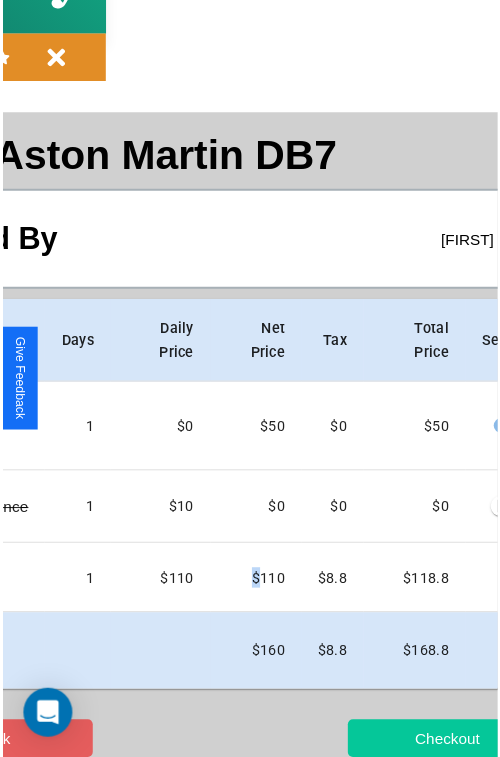 scroll, scrollTop: 0, scrollLeft: 0, axis: both 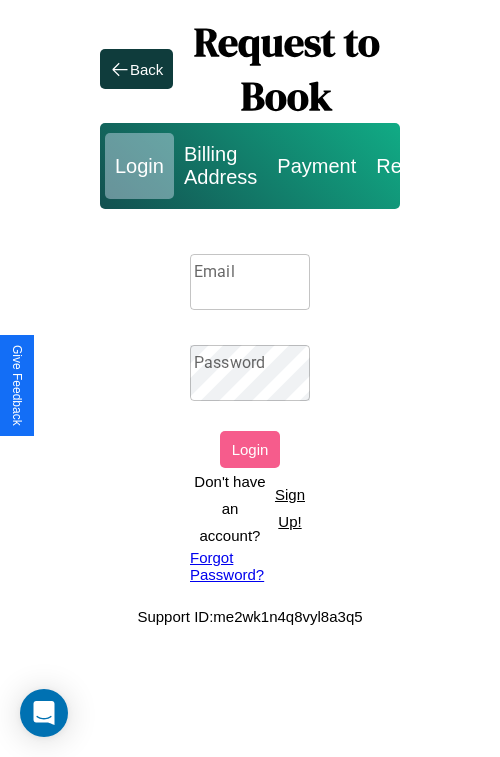 click on "Sign Up!" at bounding box center [290, 508] 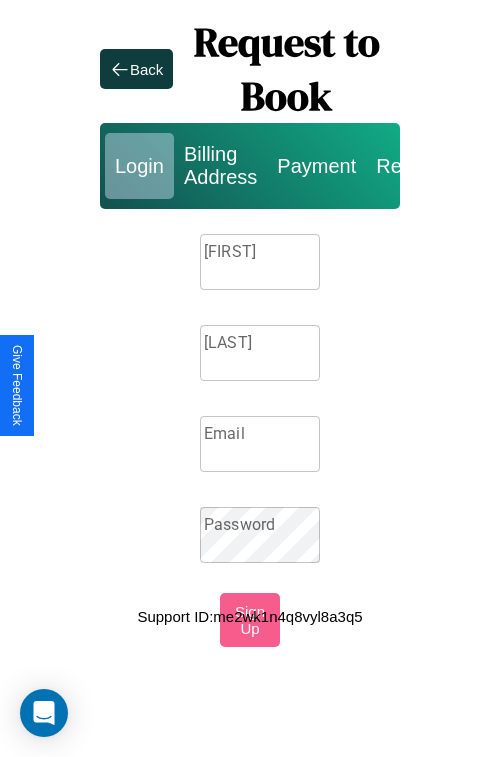 click on "[FIRST]" at bounding box center (260, 262) 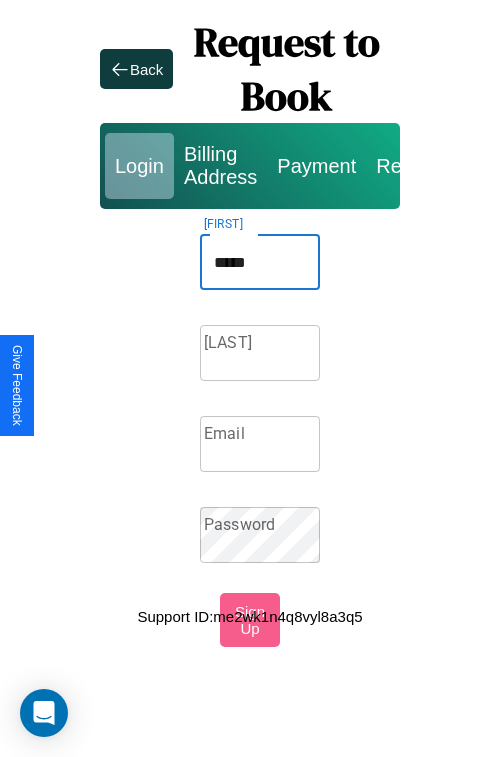 type on "*****" 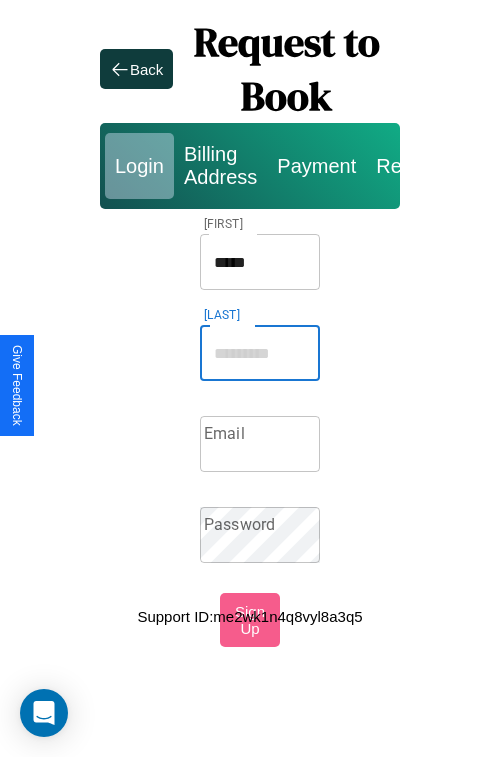 click on "[LAST]" at bounding box center (260, 353) 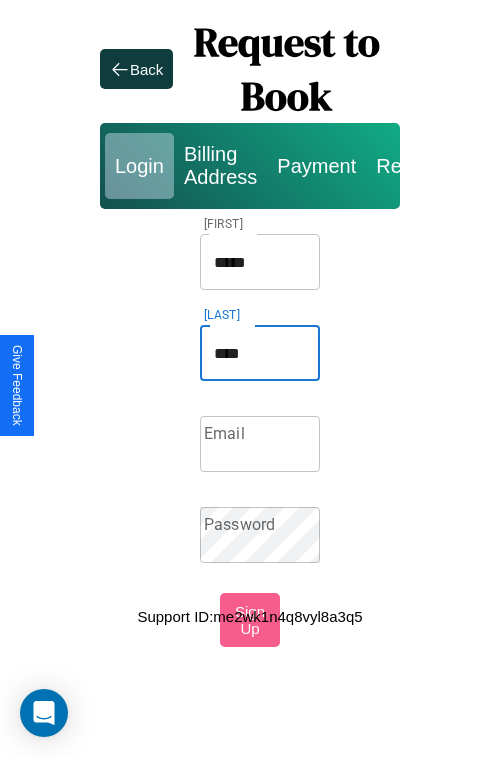 type on "****" 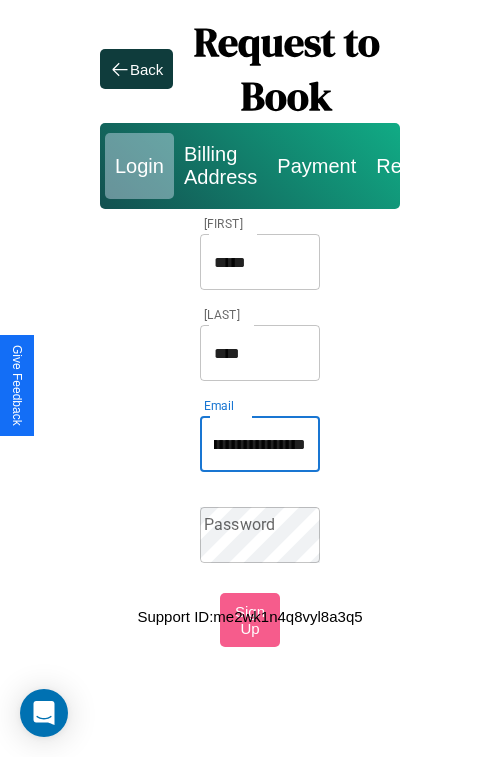scroll, scrollTop: 0, scrollLeft: 77, axis: horizontal 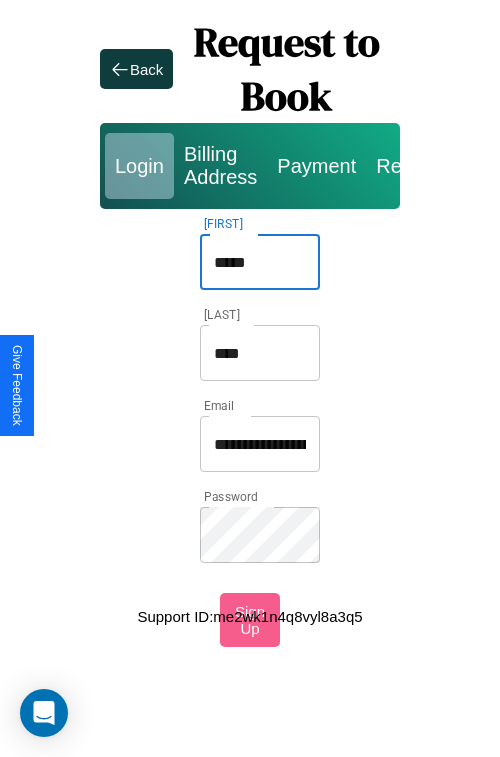 click on "*****" at bounding box center (260, 262) 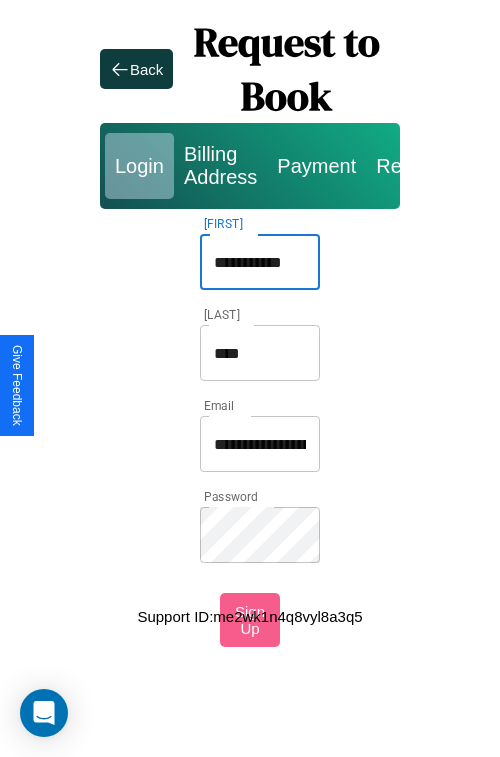 type on "**********" 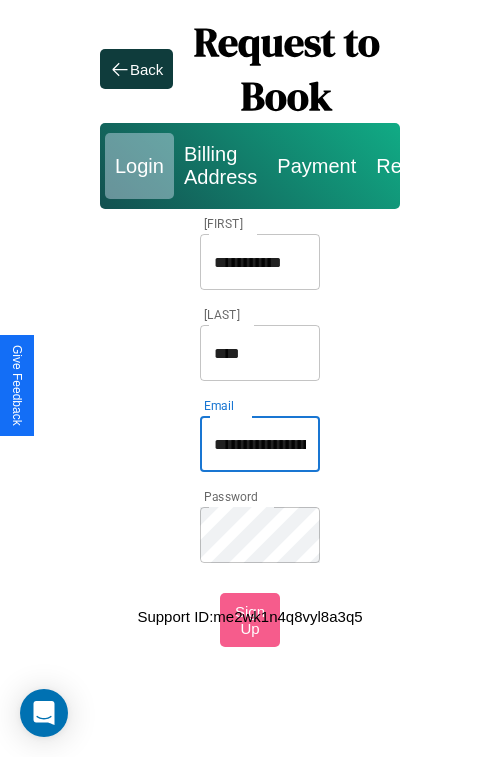 click on "**********" at bounding box center [260, 444] 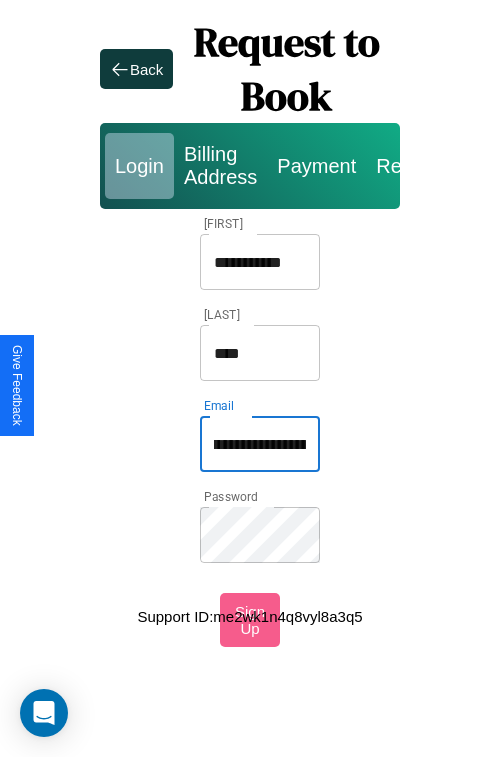 scroll, scrollTop: 0, scrollLeft: 17, axis: horizontal 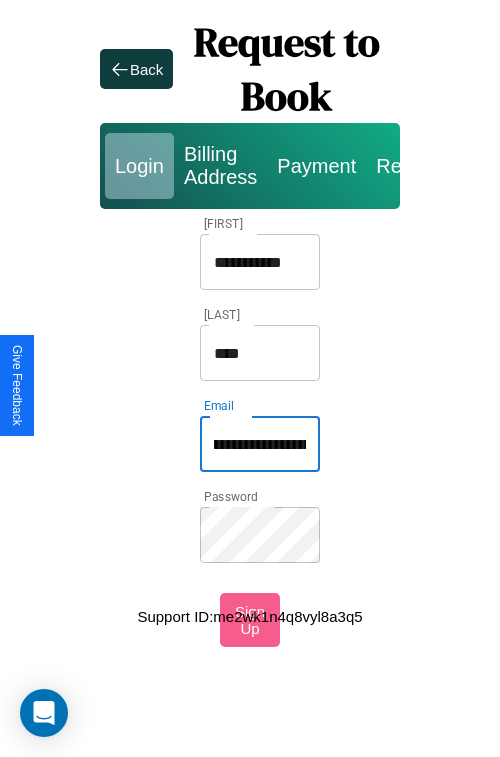 type on "**********" 